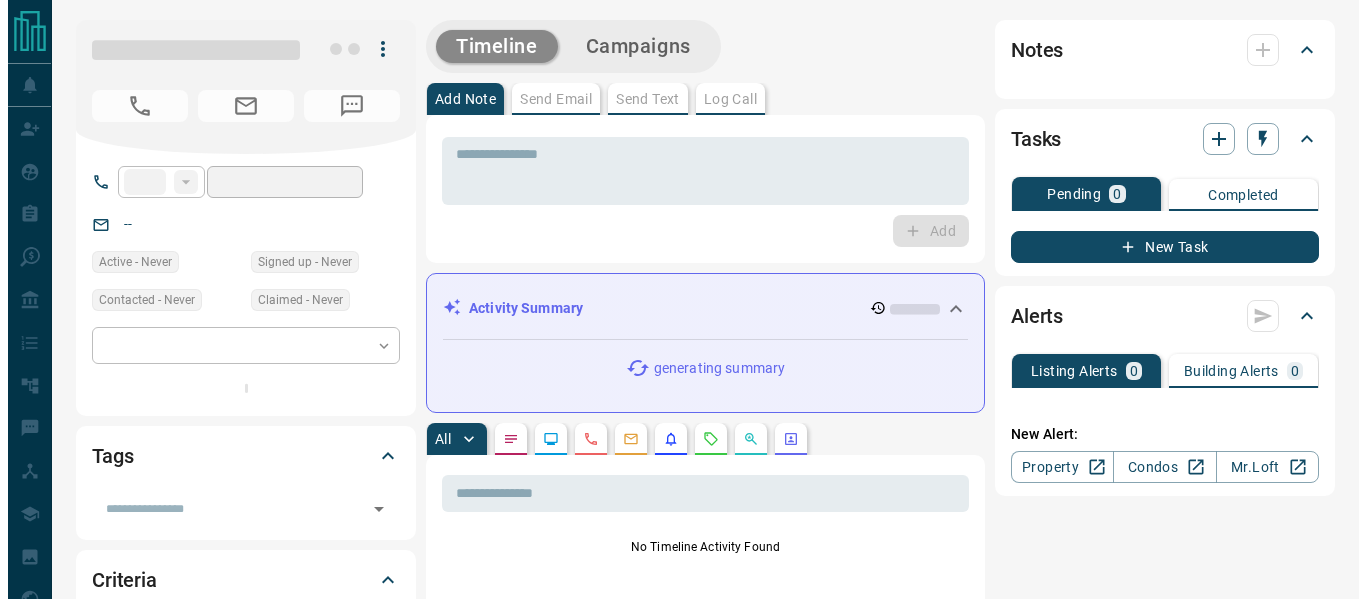 scroll, scrollTop: 0, scrollLeft: 0, axis: both 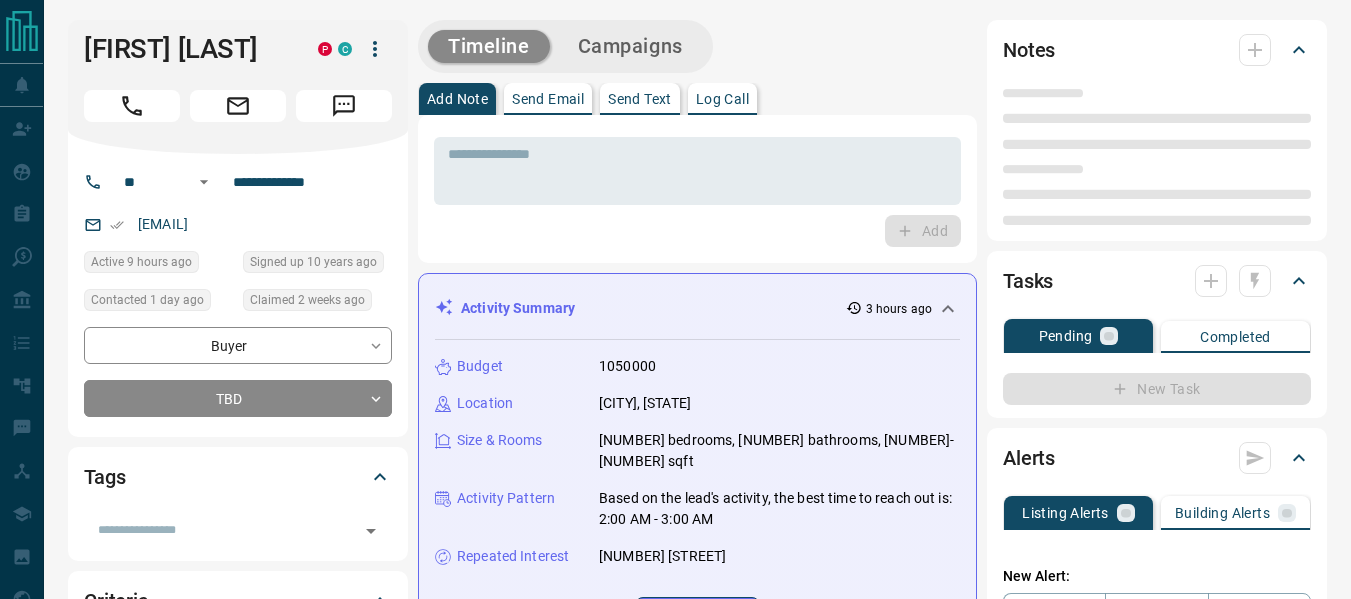 type on "**" 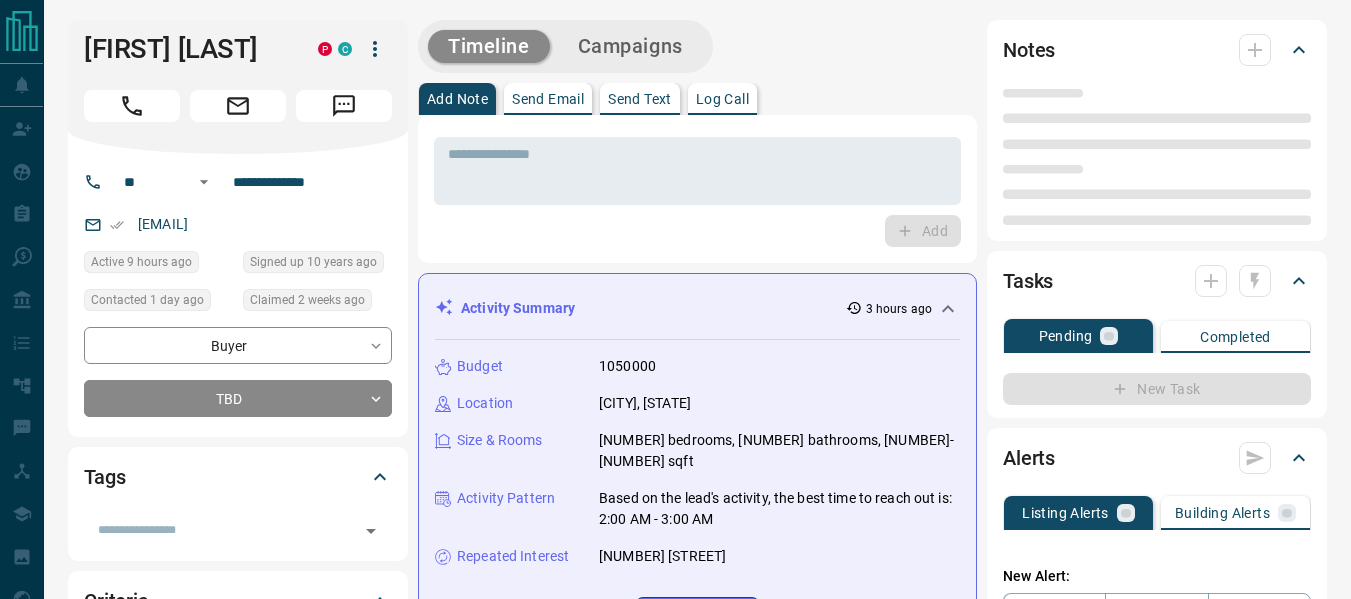 type on "**********" 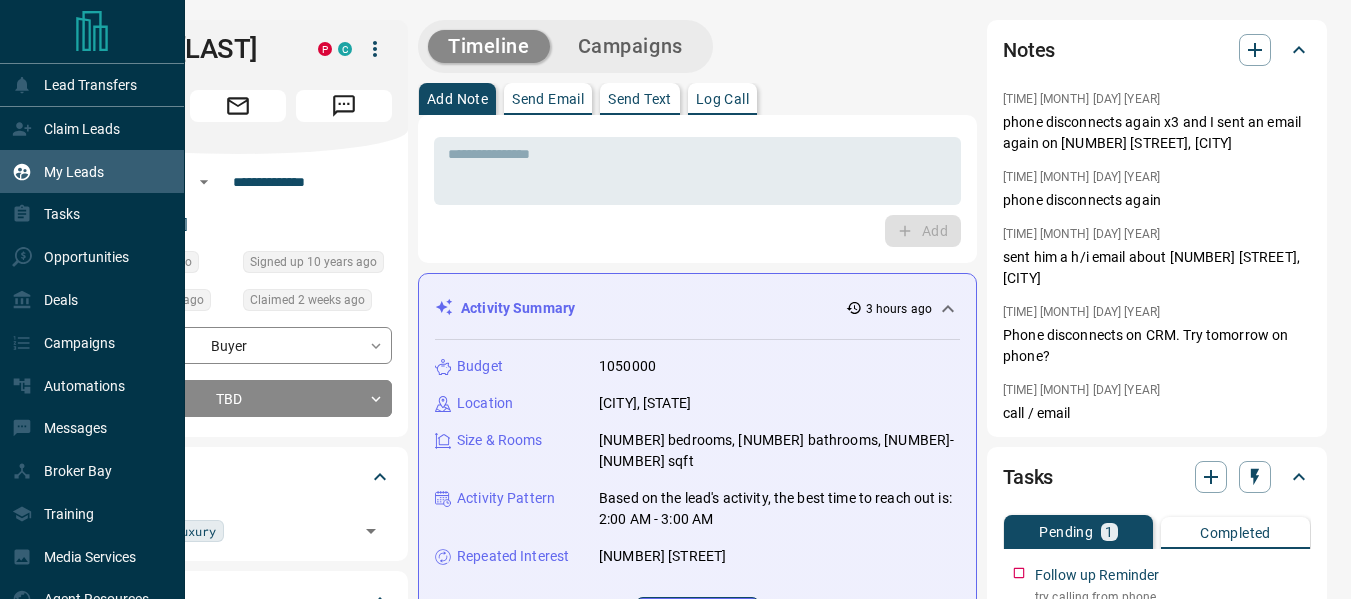 click on "My Leads" at bounding box center [74, 172] 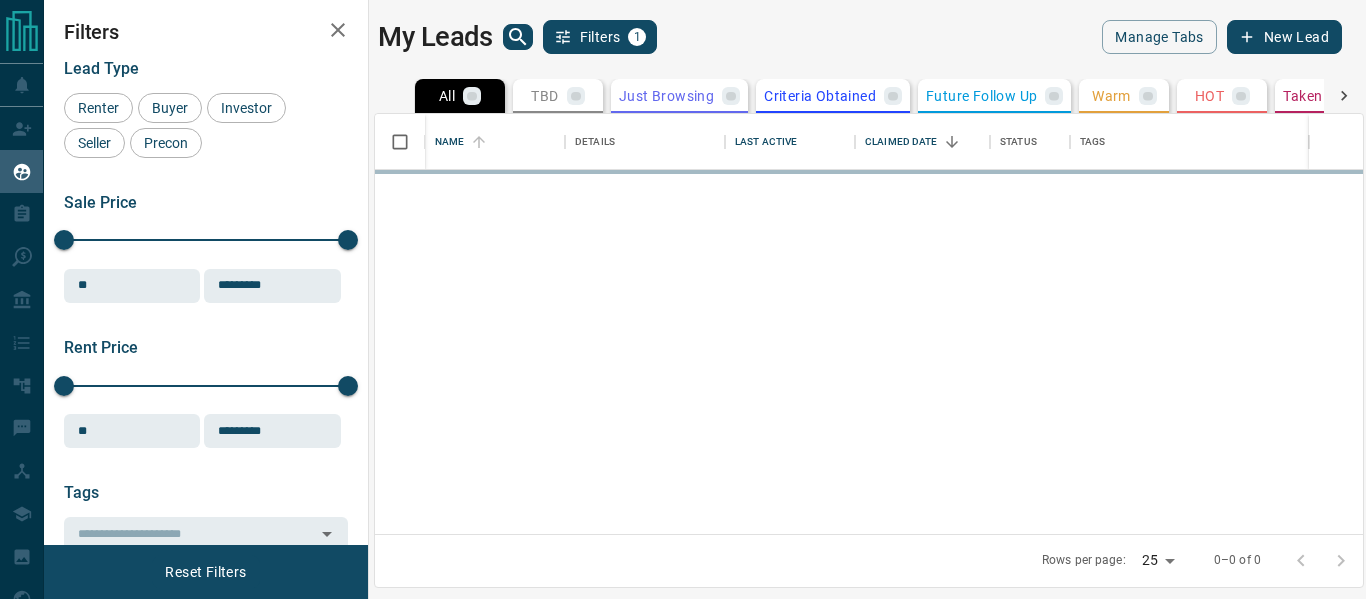 scroll, scrollTop: 405, scrollLeft: 973, axis: both 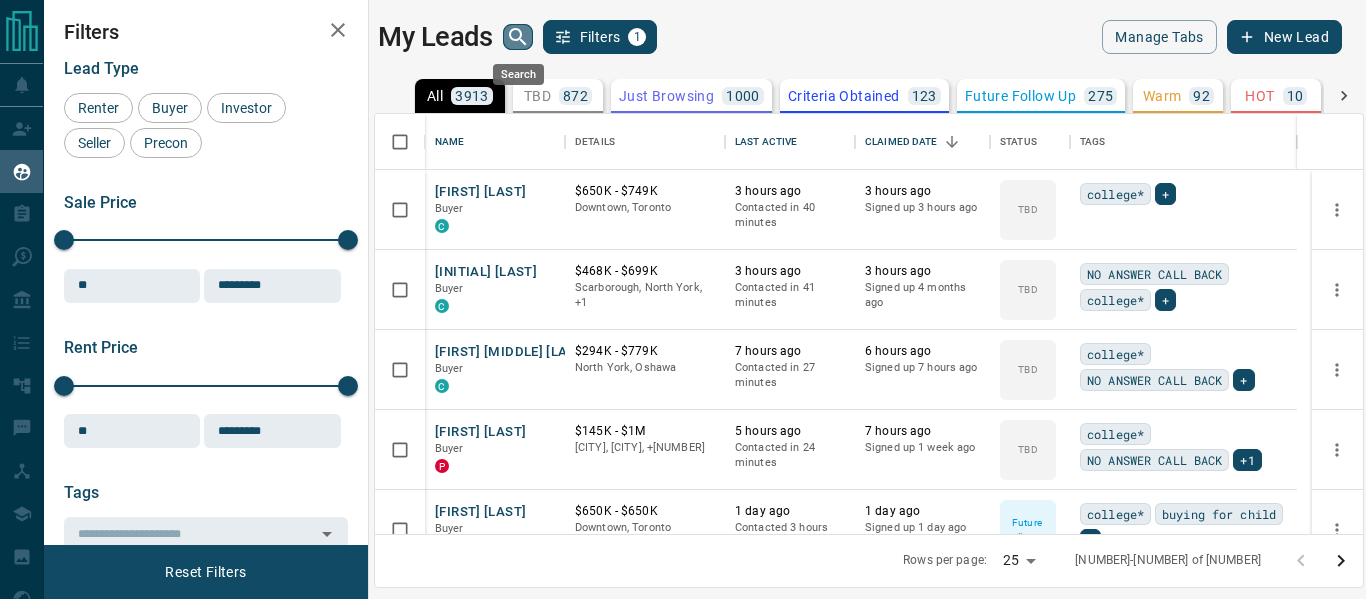 click 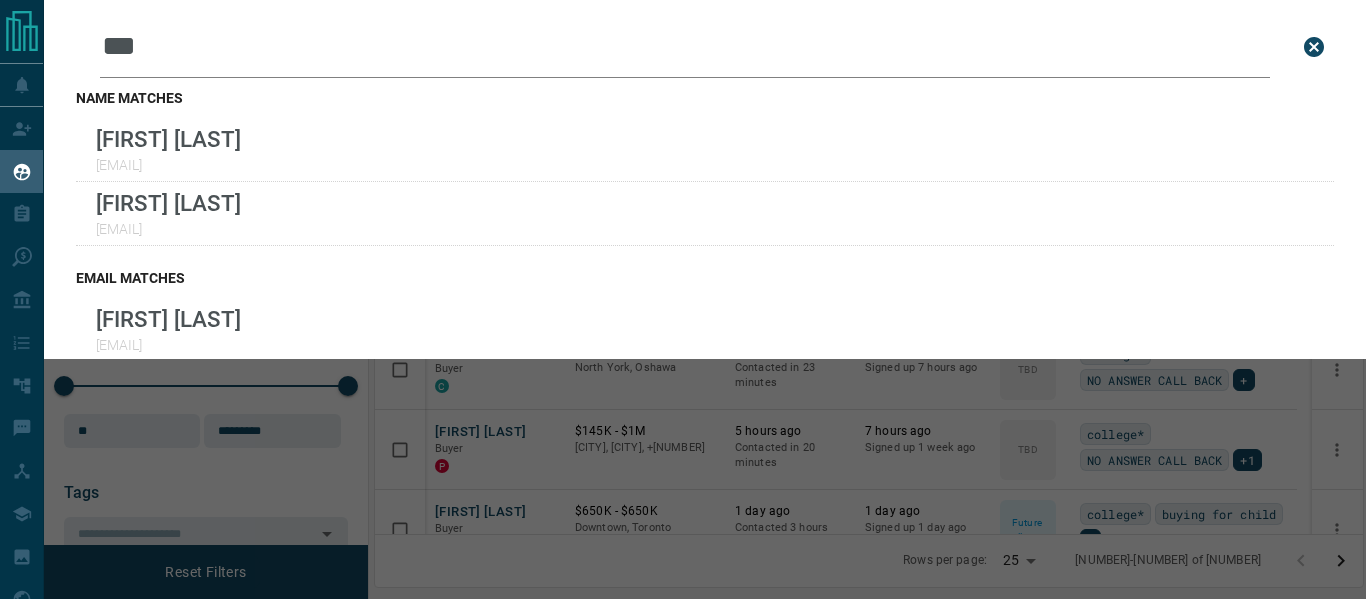 click on "***" at bounding box center (685, 47) 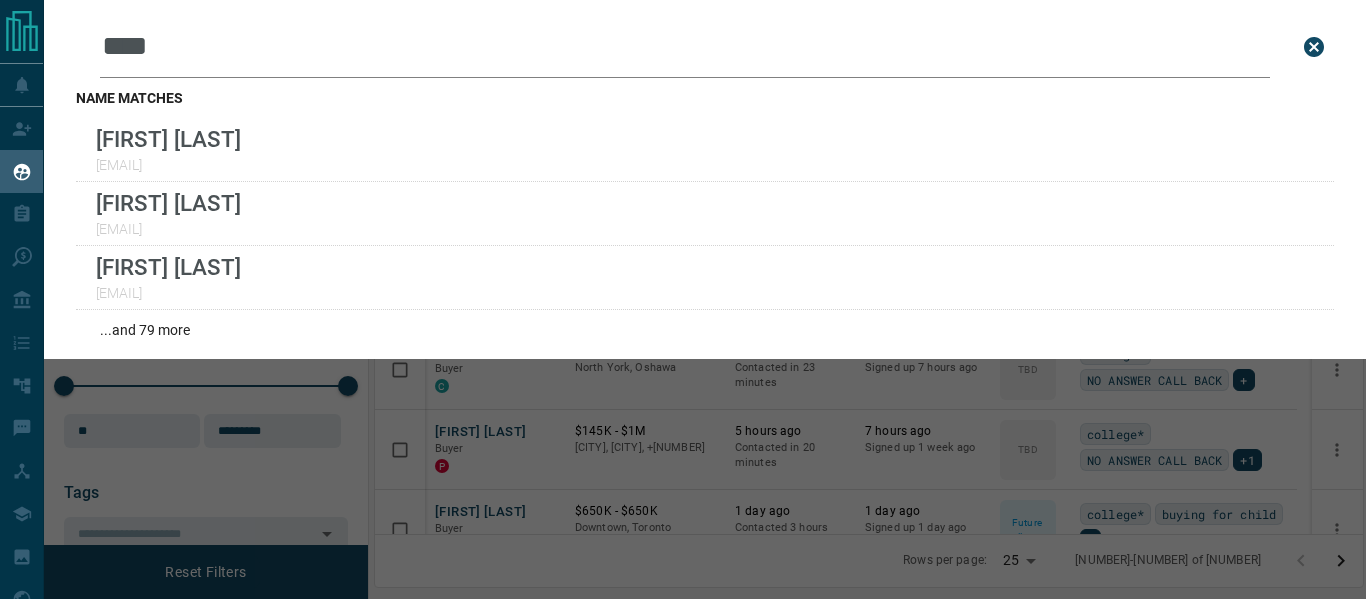 click on "****" at bounding box center [685, 47] 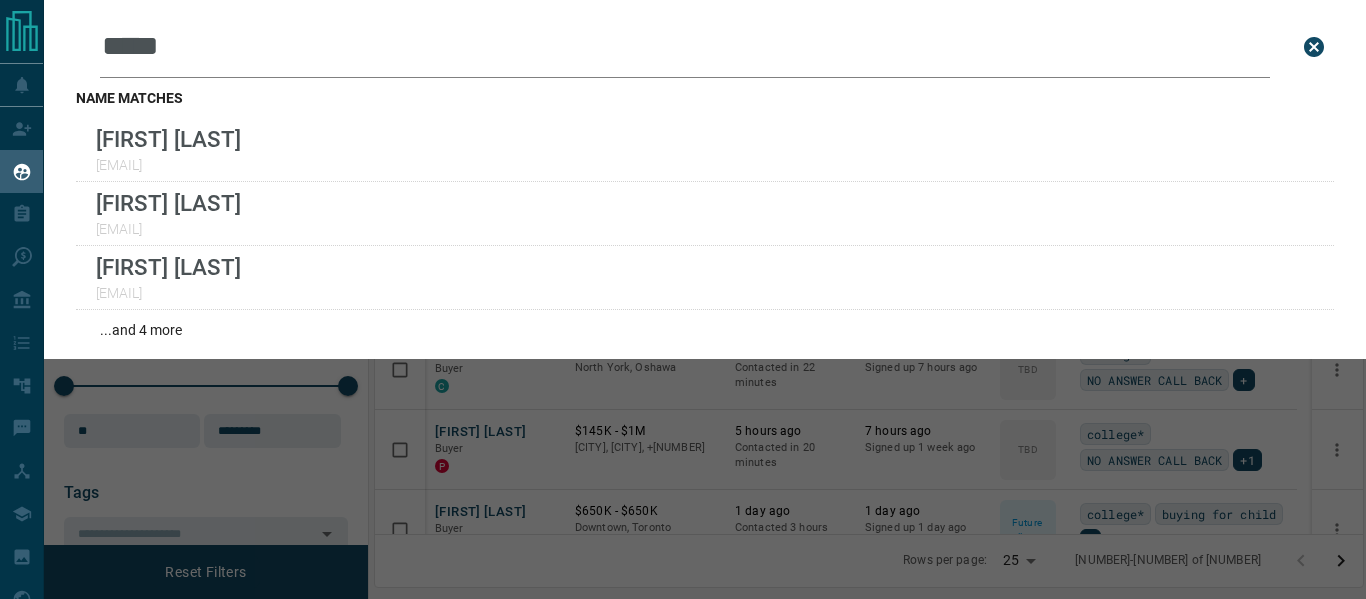 click on "*****" at bounding box center (685, 47) 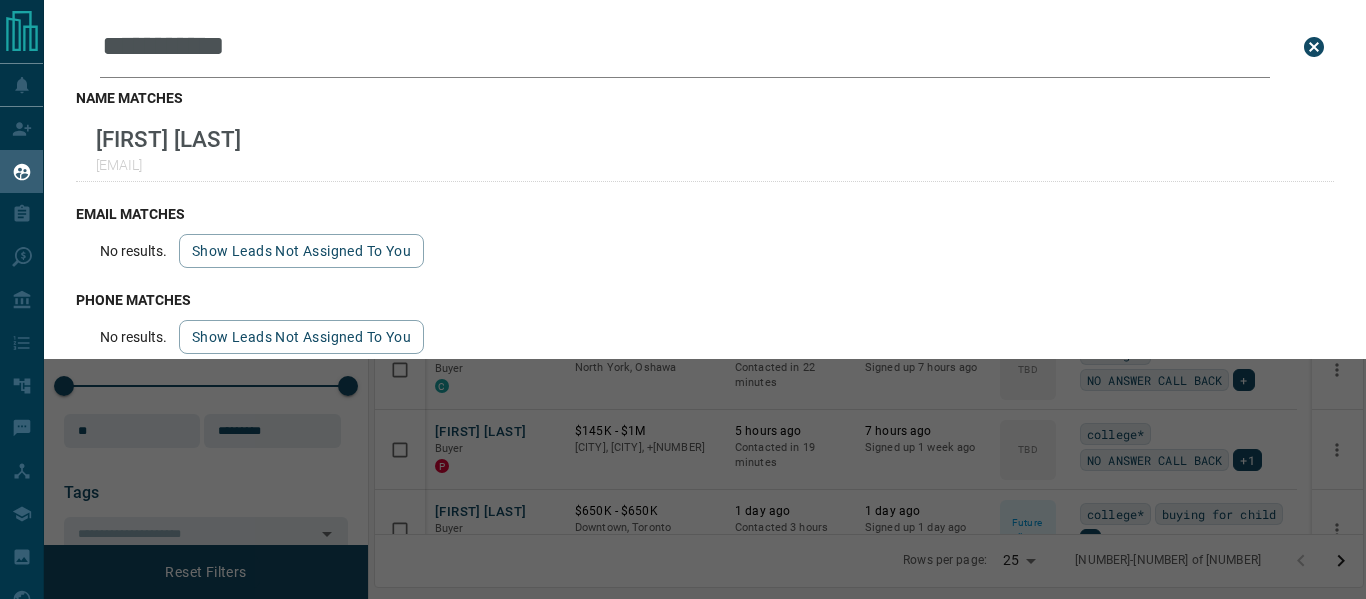 click on "**********" at bounding box center (685, 47) 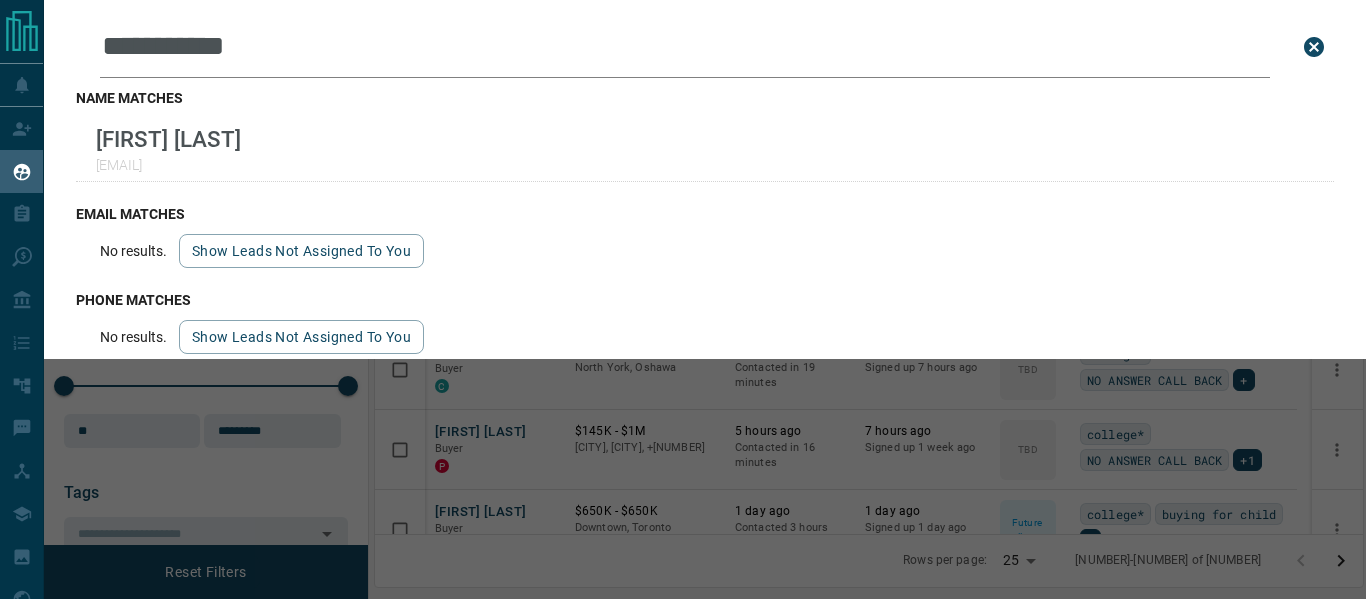 click on "**********" at bounding box center (685, 47) 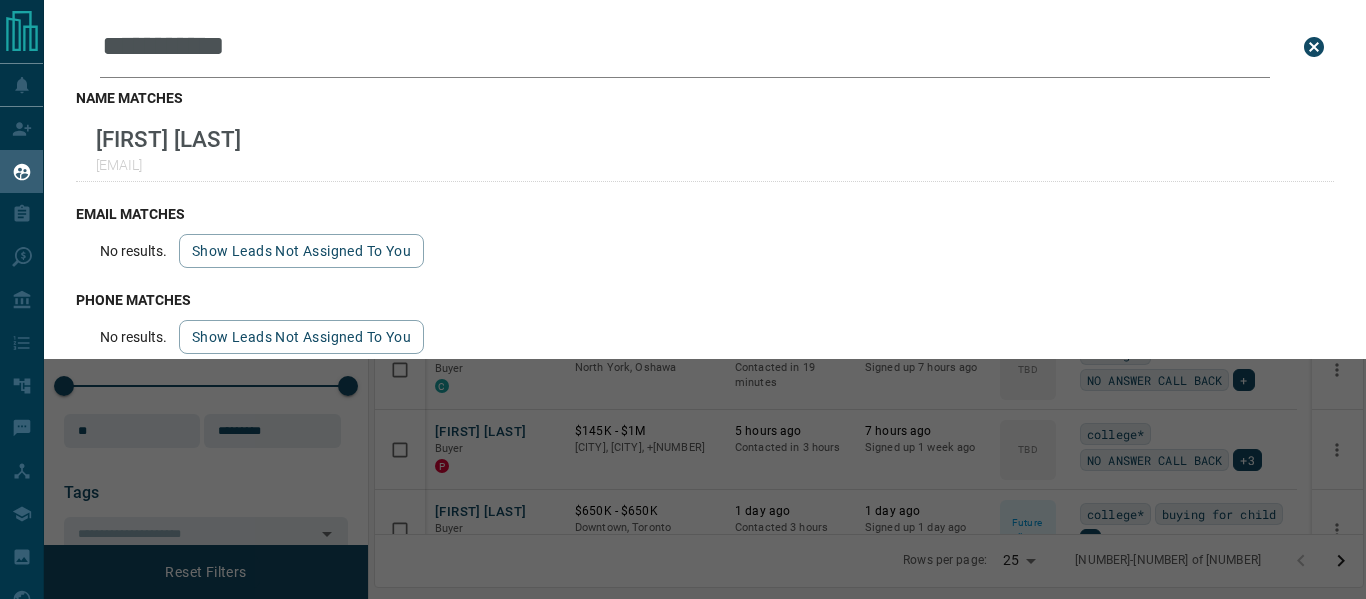 click on "**********" at bounding box center [685, 47] 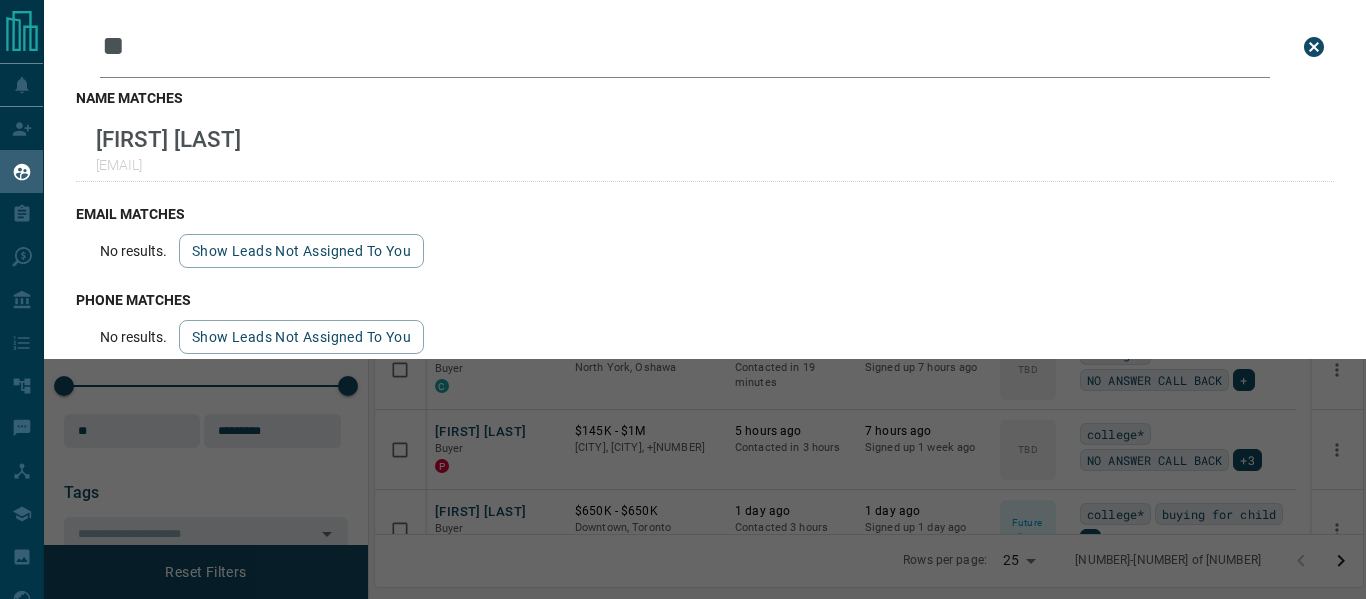 type on "*" 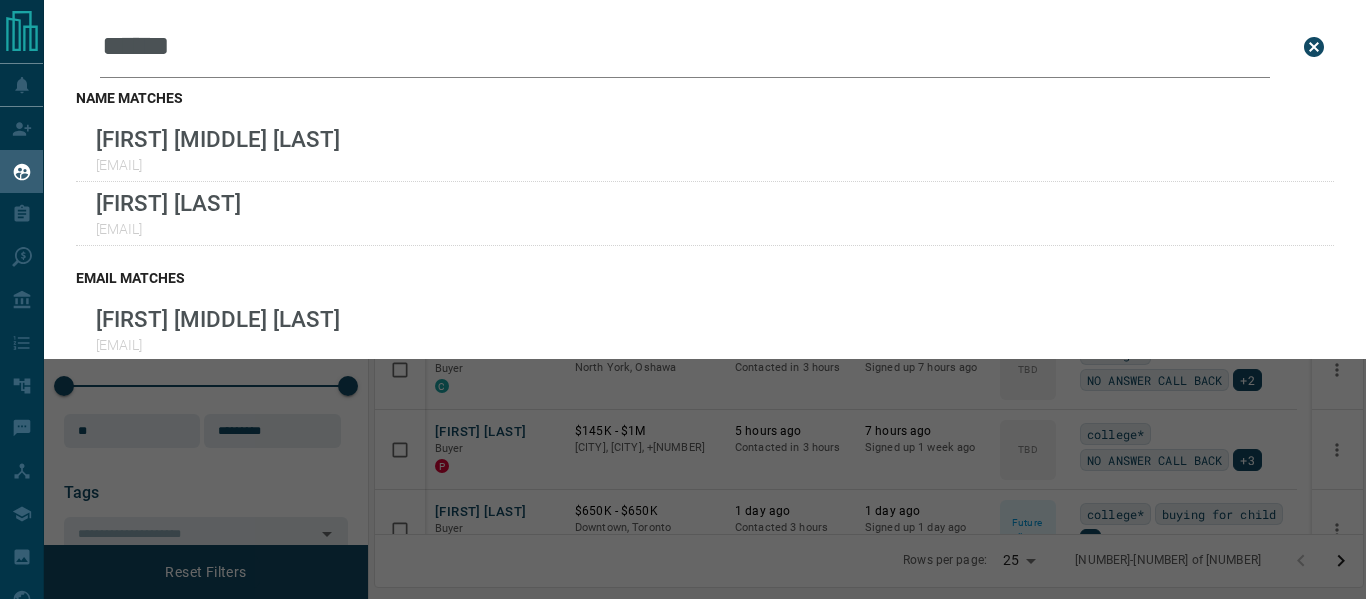 click on "******" at bounding box center (685, 47) 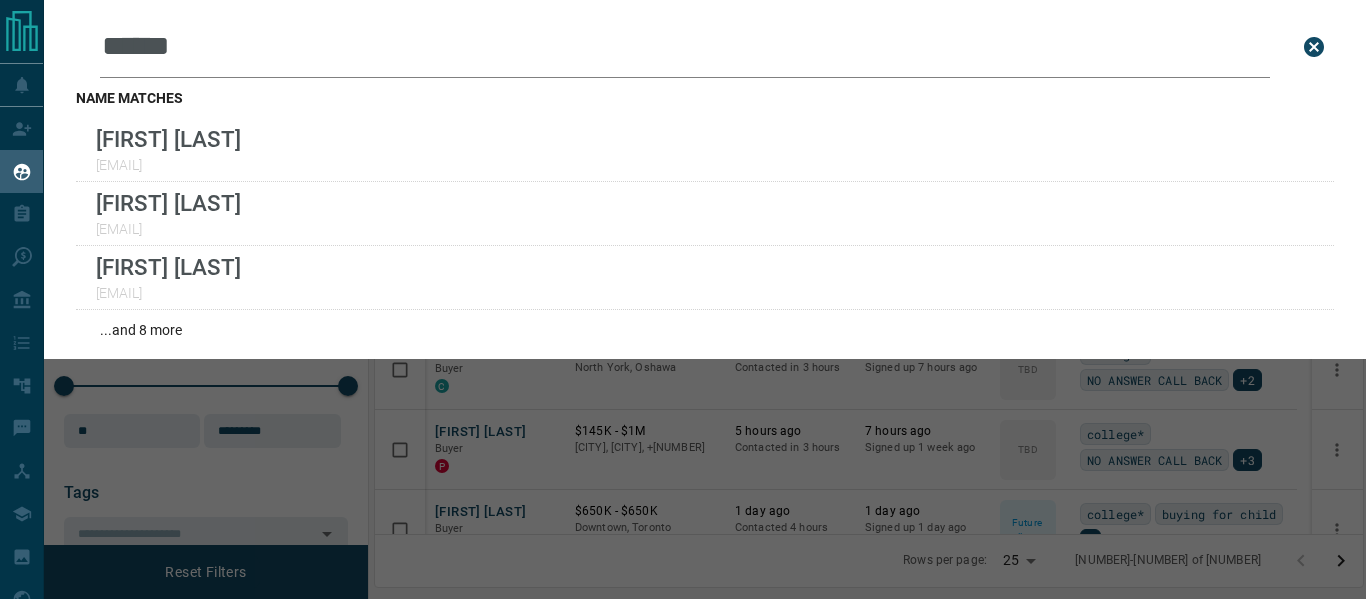 click on "*****" at bounding box center (685, 47) 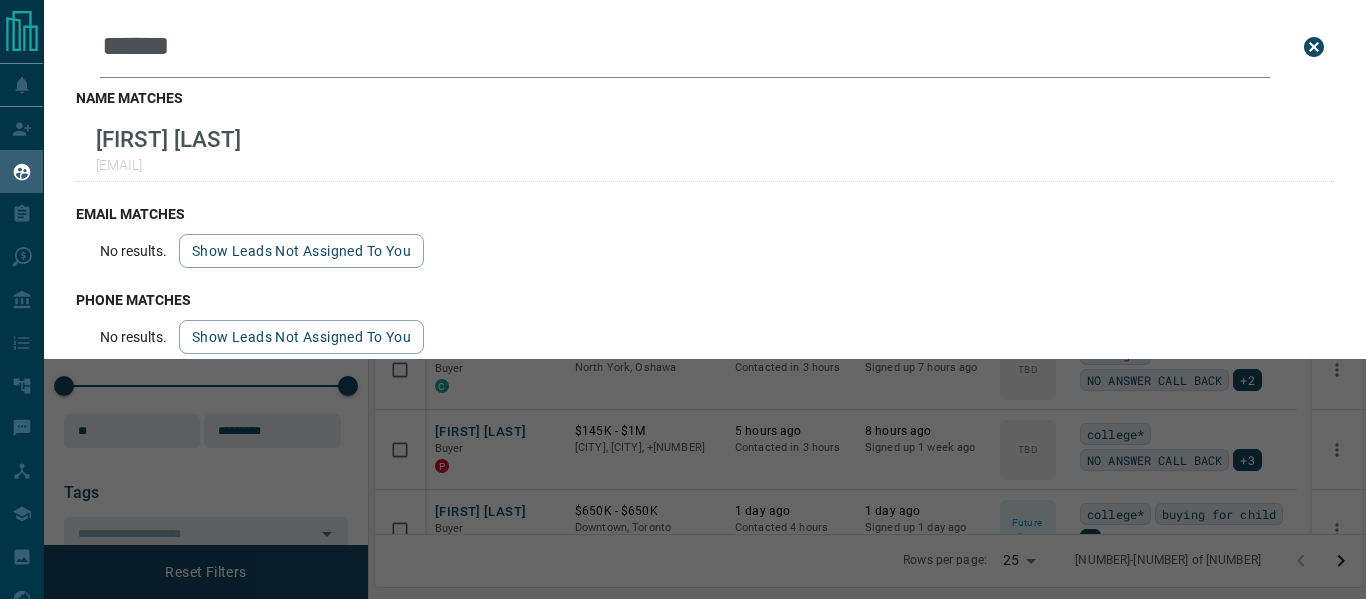 click on "******" at bounding box center [685, 47] 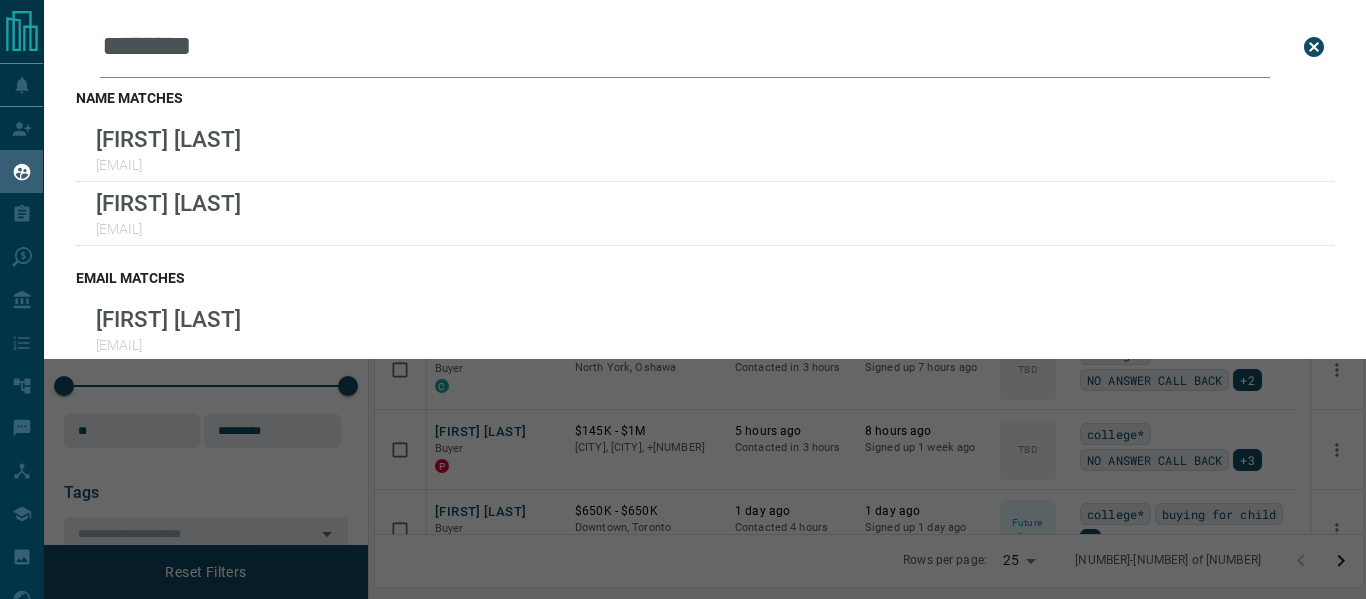 click on "********" at bounding box center (685, 47) 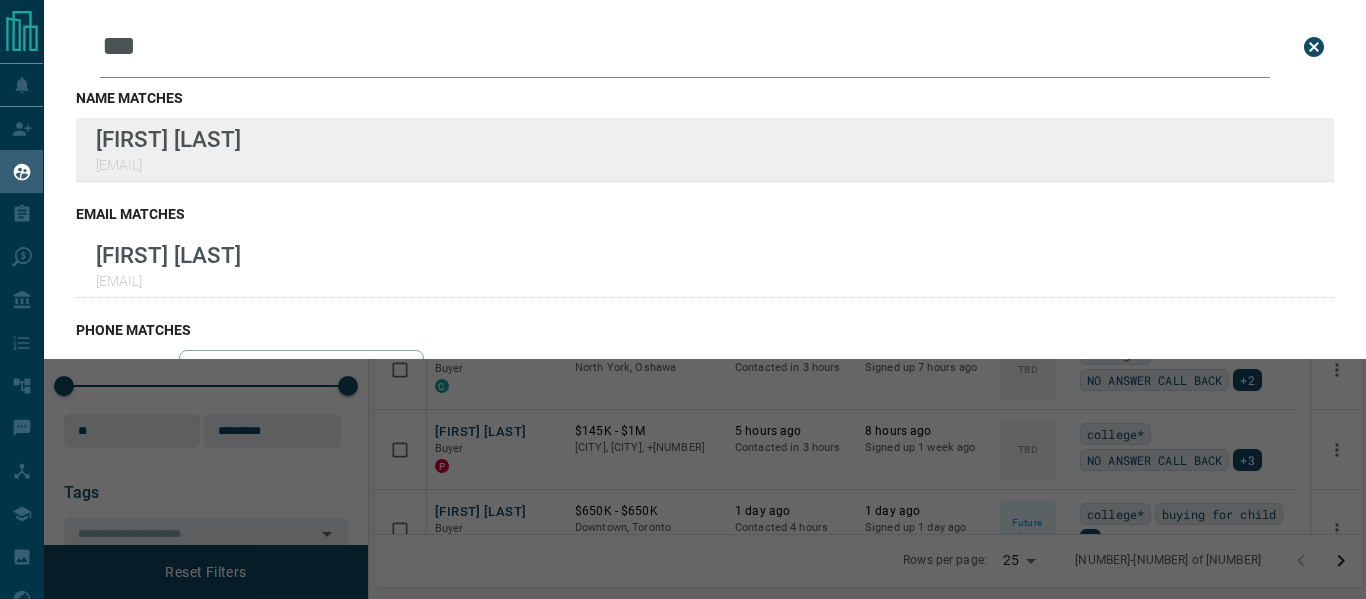 type on "***" 